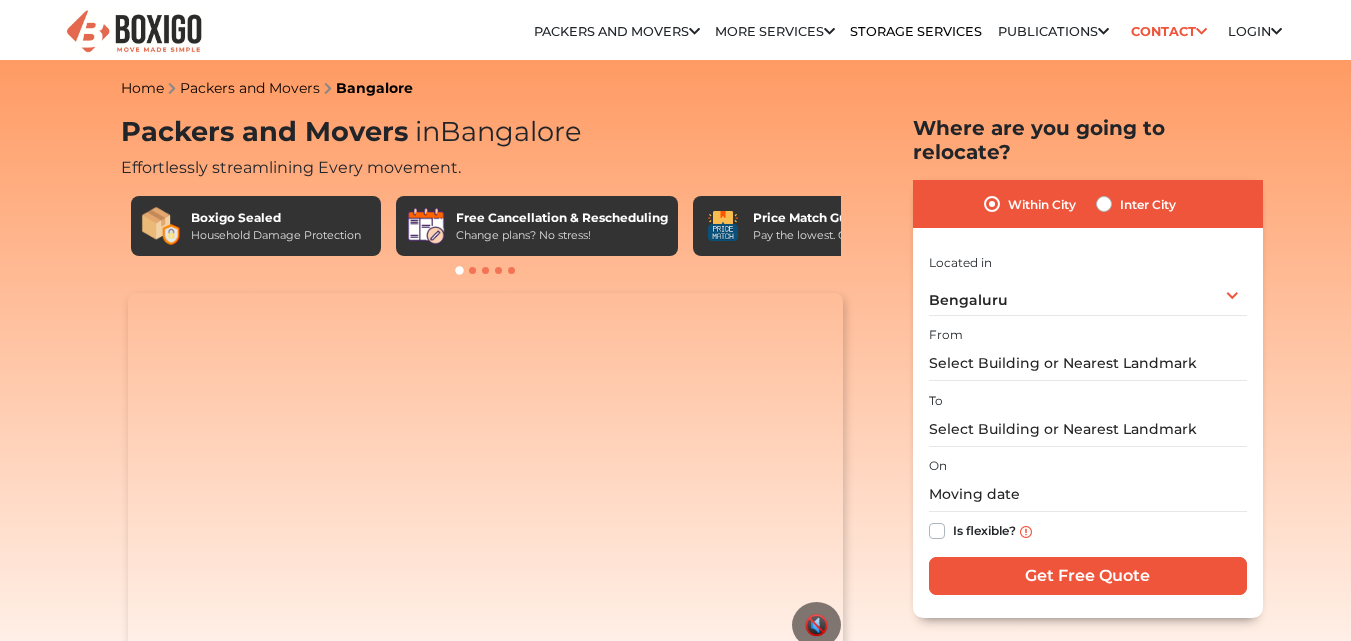 scroll, scrollTop: 0, scrollLeft: 0, axis: both 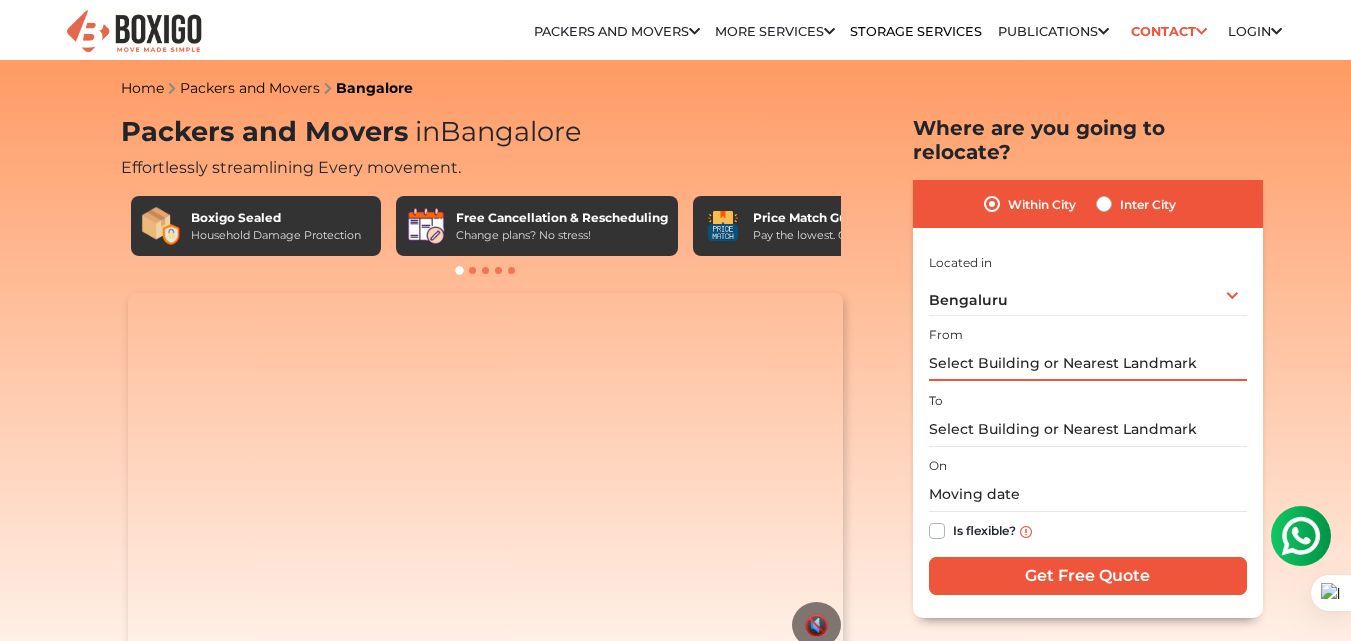 click at bounding box center [1088, 363] 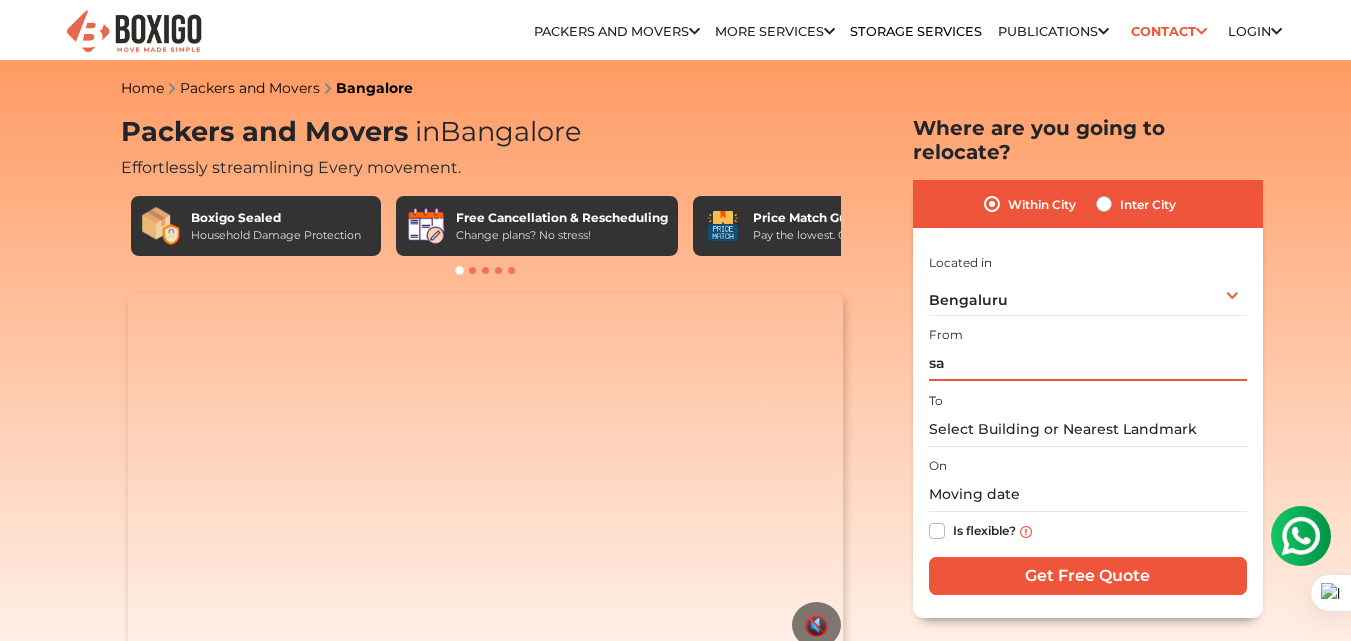 type on "s" 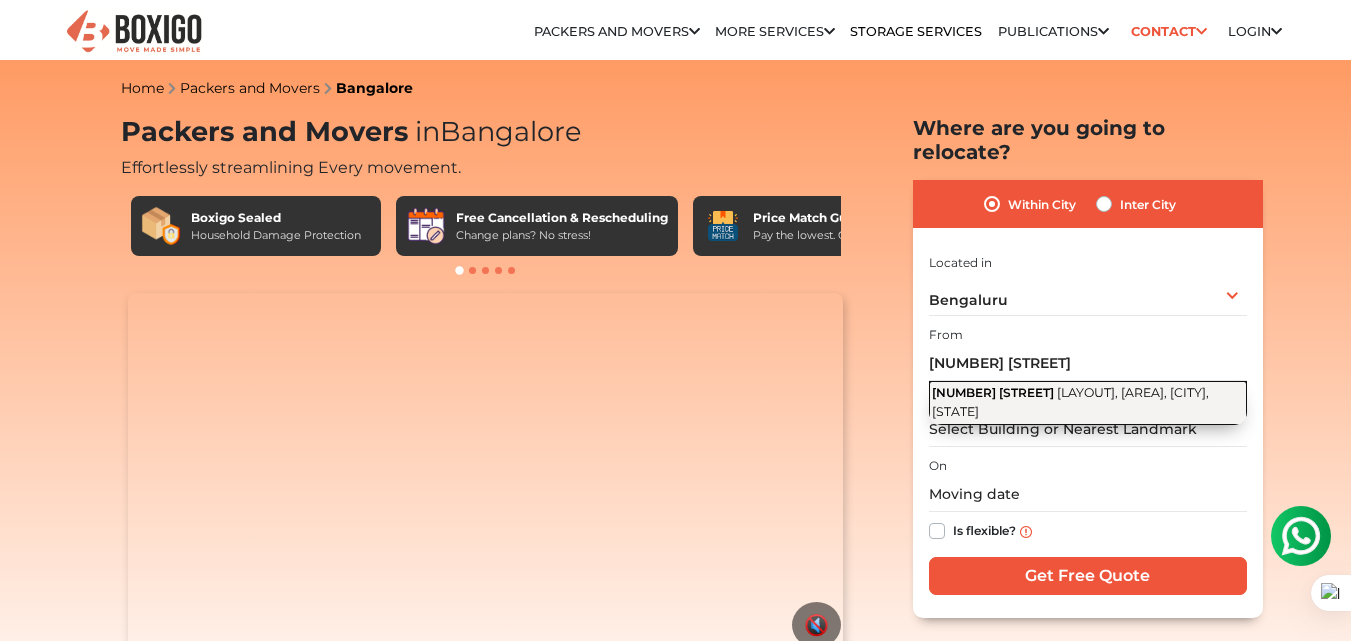 click on "[NUMBER] [STREET]" at bounding box center [993, 392] 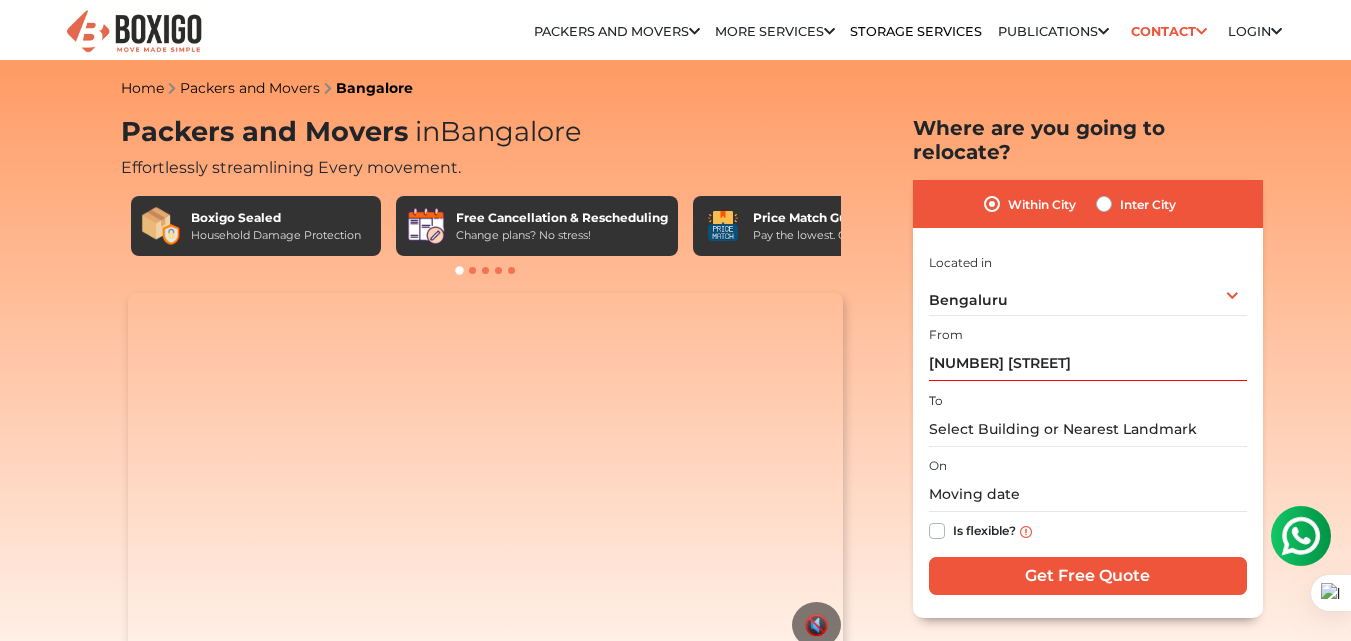 type on "[NUMBER] [STREET], [LAYOUT], [AREA], [CITY], [STATE]" 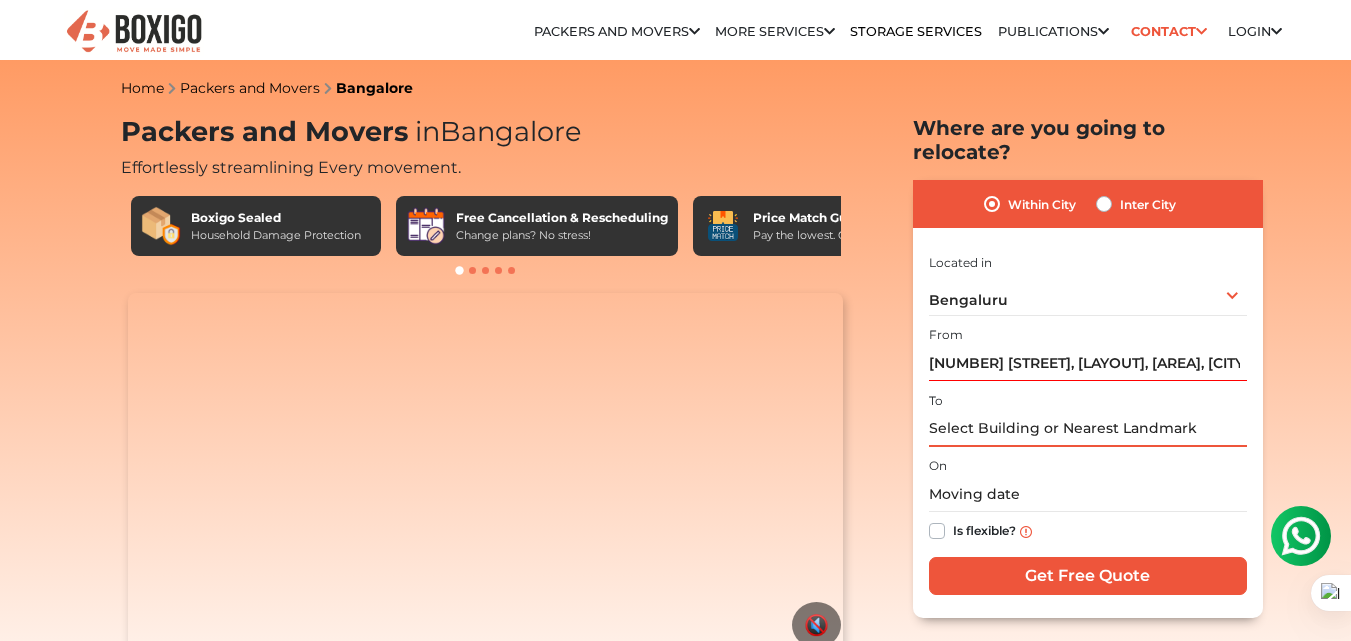 click at bounding box center [1088, 429] 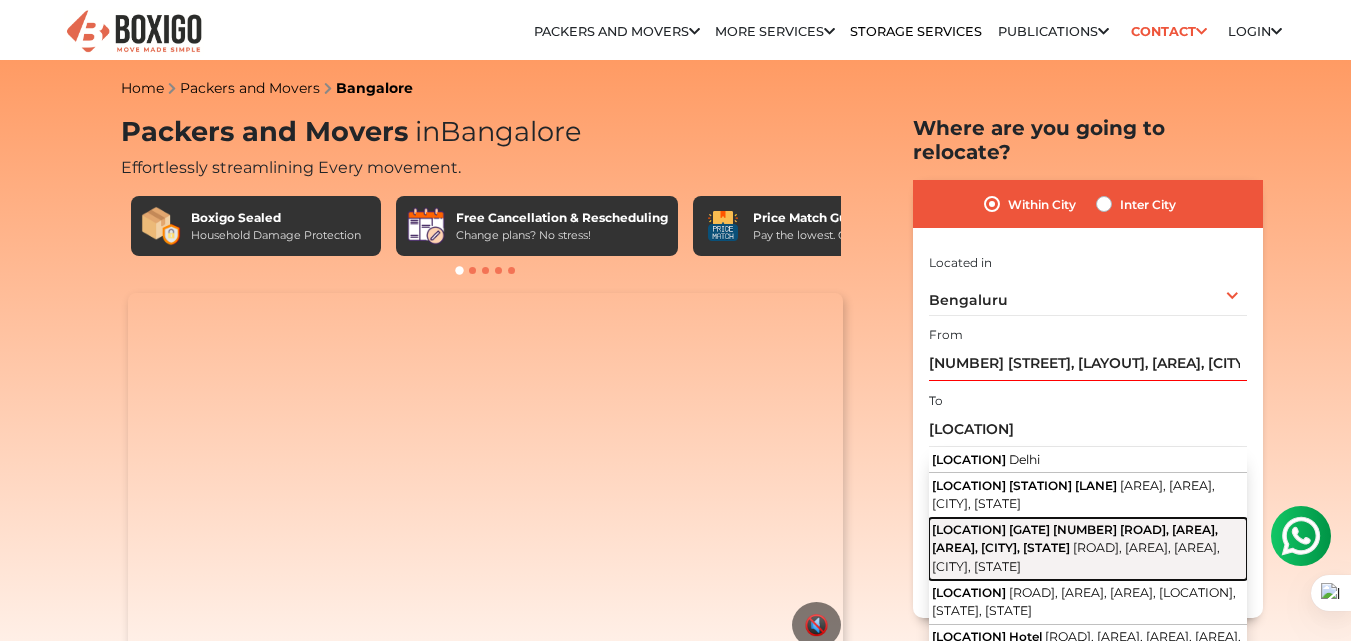 click on "[ROAD], [AREA], [AREA], [CITY], [STATE]" at bounding box center [1076, 557] 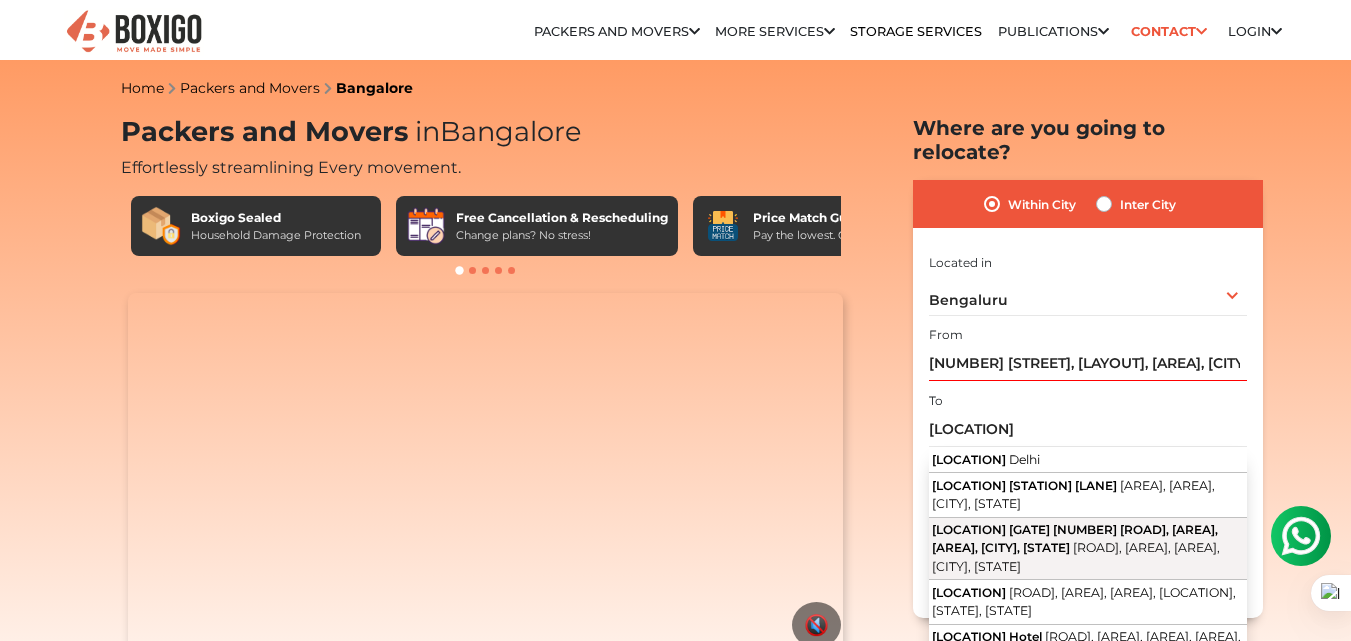 type on "[LOCATION] [GATE] [NUMBER], [ROAD], [AREA], [AREA], [CITY], [STATE]" 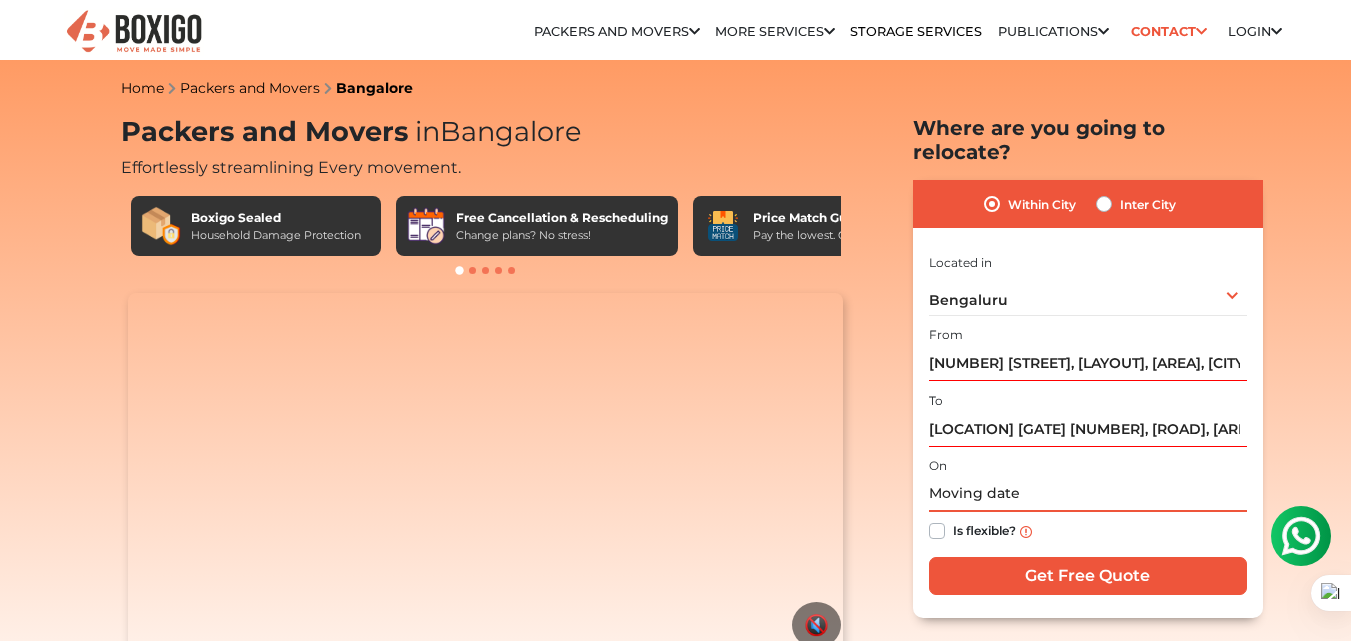 click at bounding box center (1088, 494) 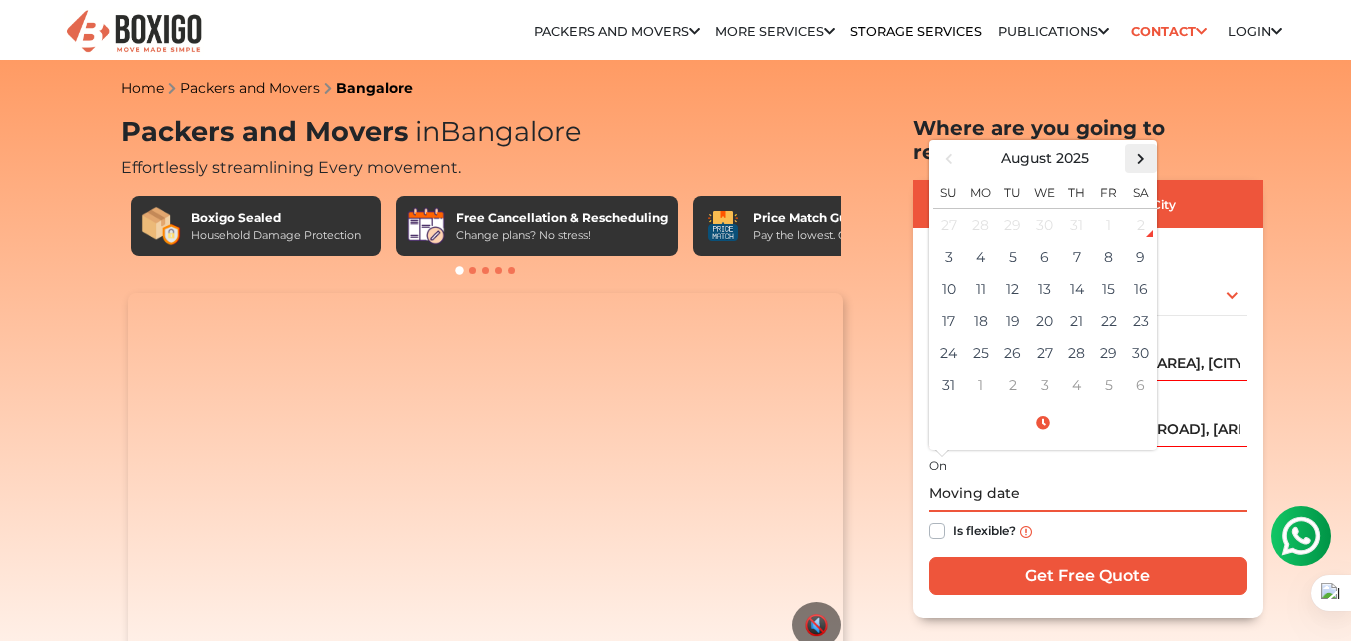 click at bounding box center (1140, 158) 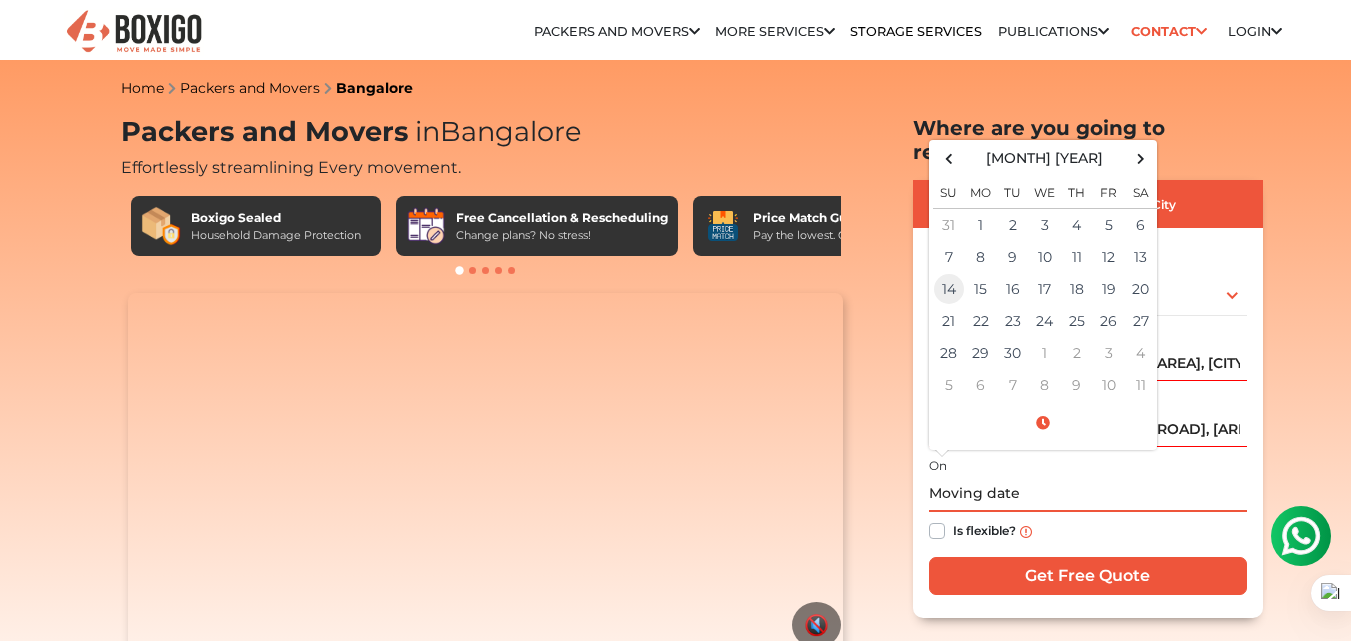 click on "14" at bounding box center (949, 289) 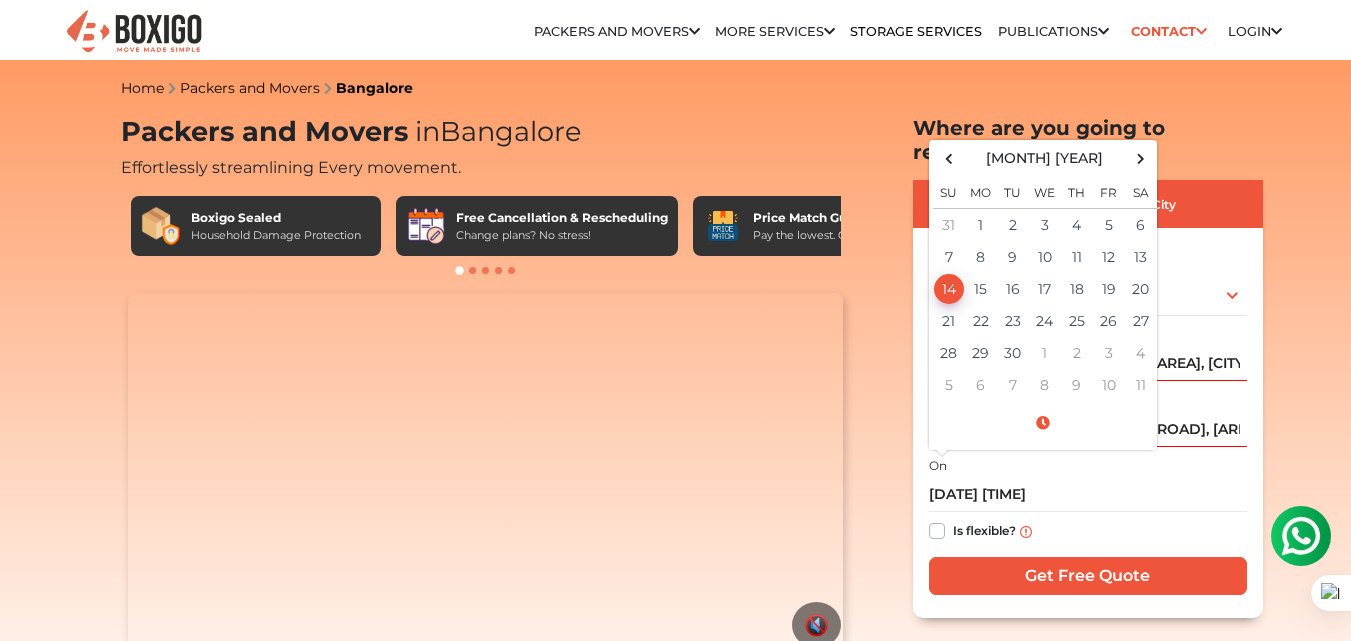 click on "Is flexible?" at bounding box center (984, 529) 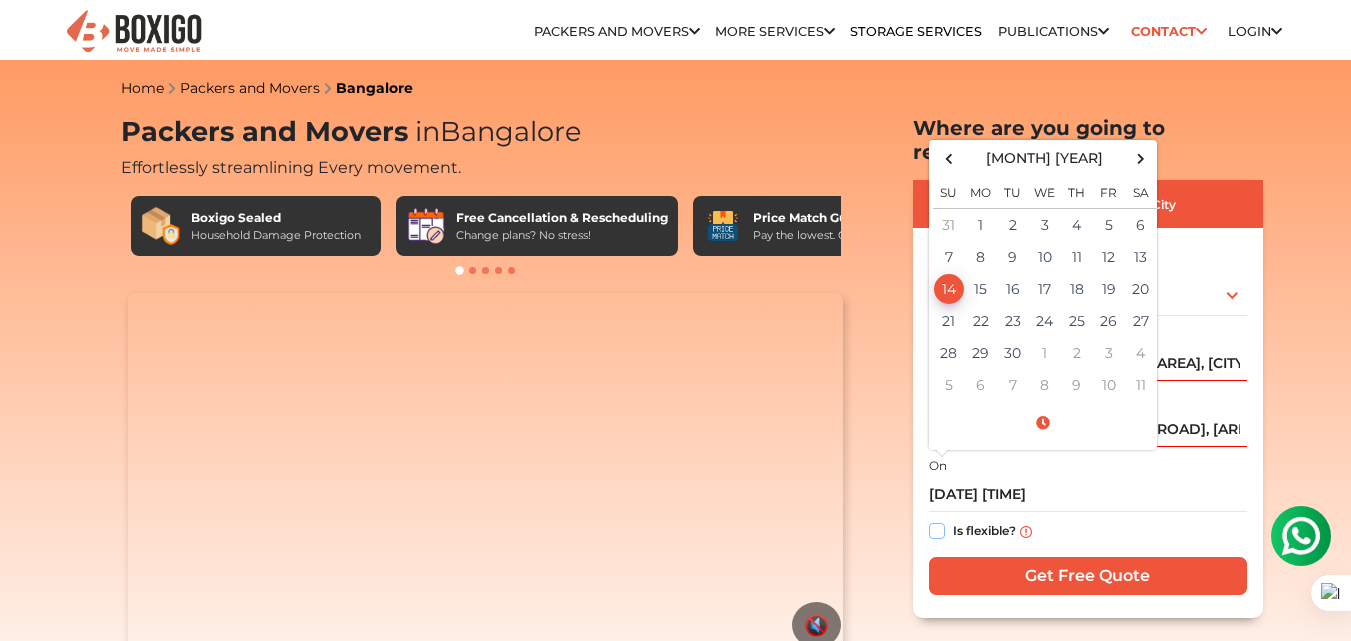 click on "Is flexible?" at bounding box center (937, 529) 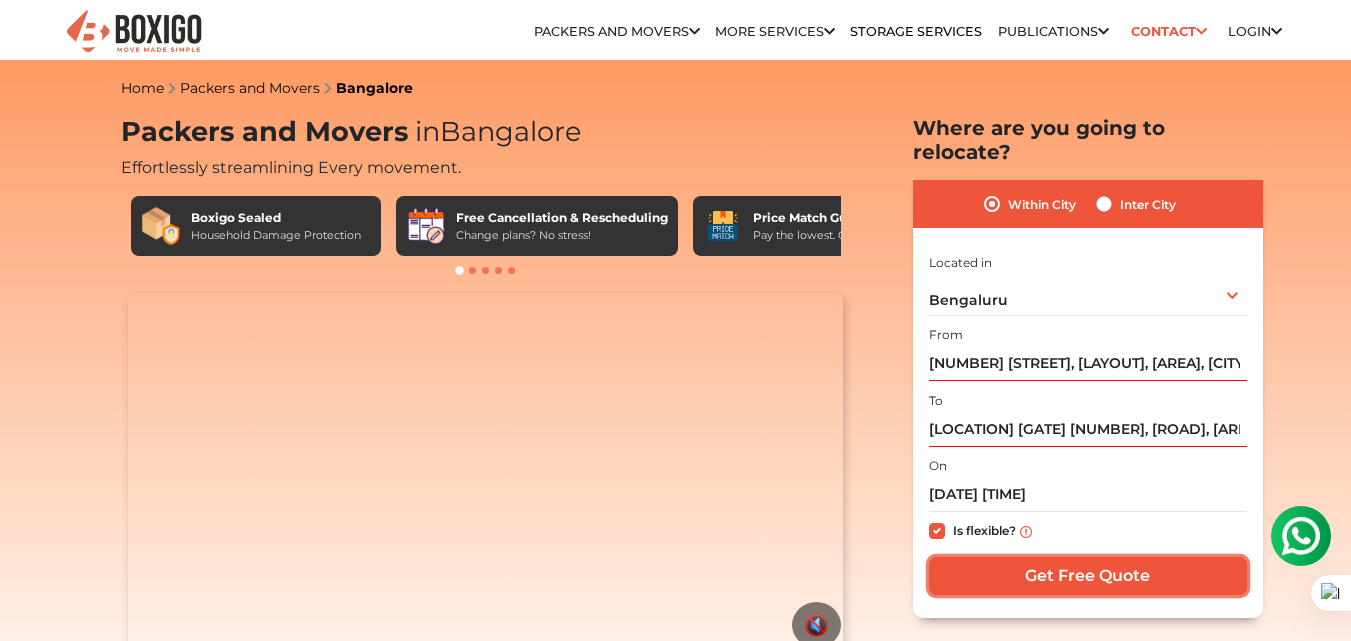 click on "Get Free Quote" at bounding box center (1088, 576) 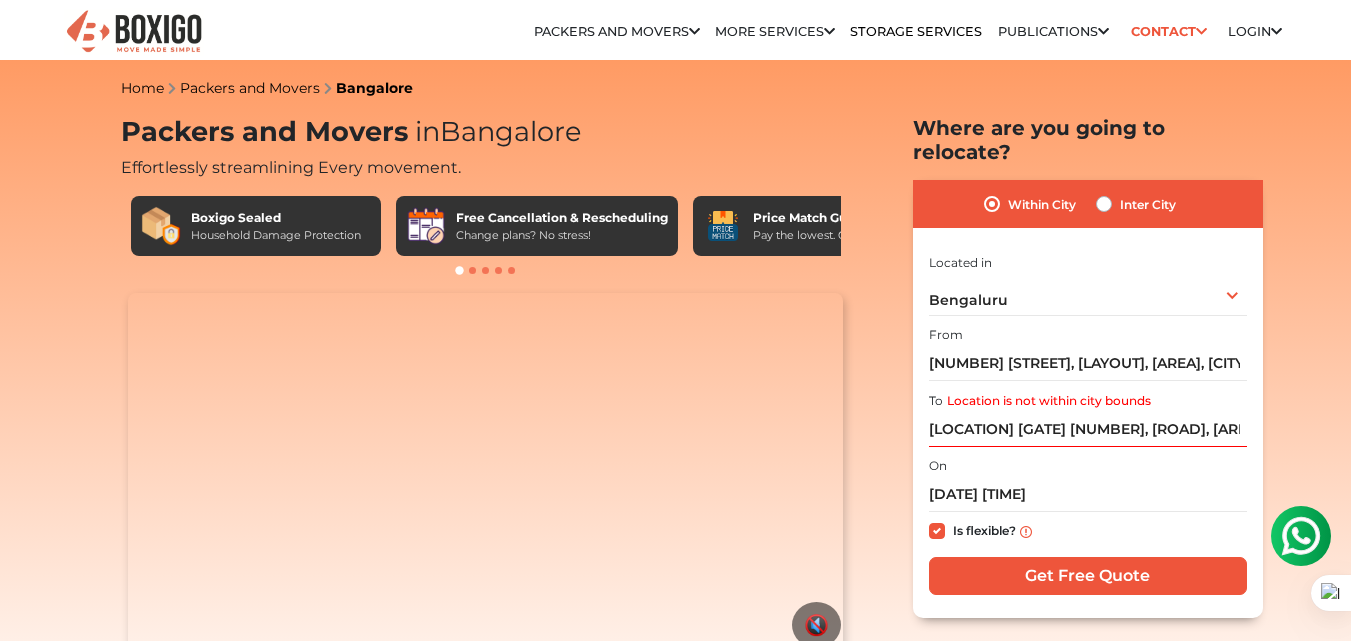 click on "Inter City" at bounding box center [1148, 204] 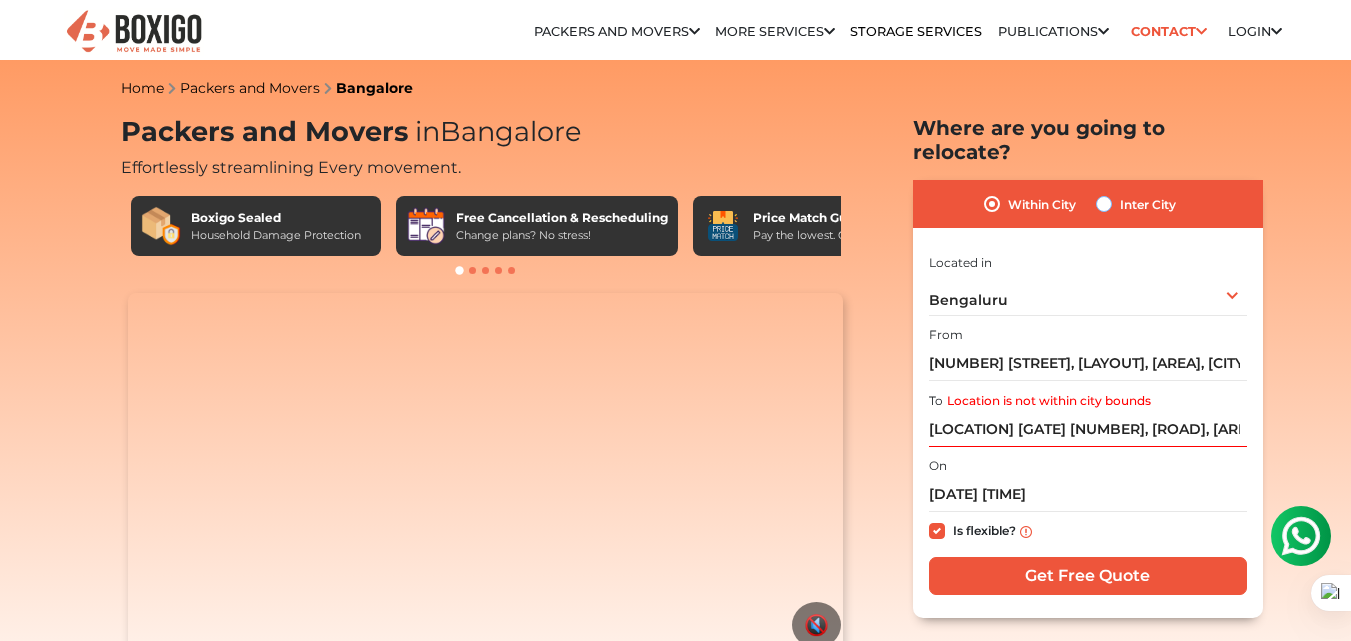 click on "Inter City" at bounding box center [1104, 202] 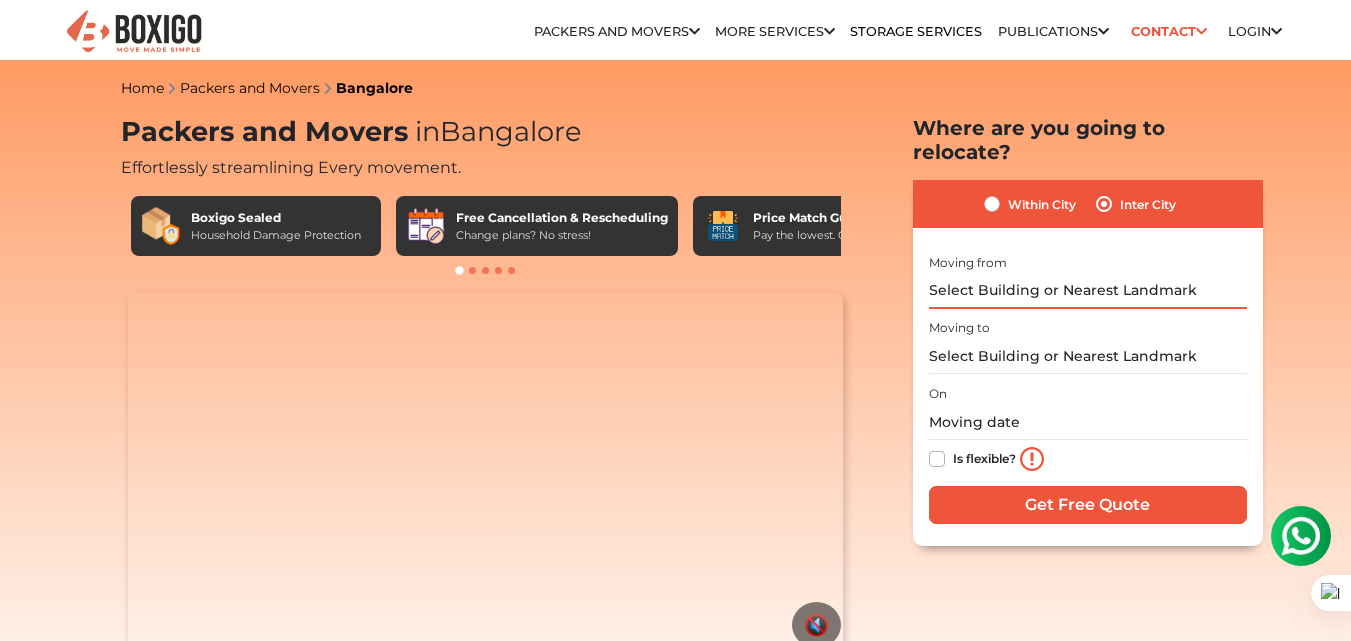 click at bounding box center (1088, 291) 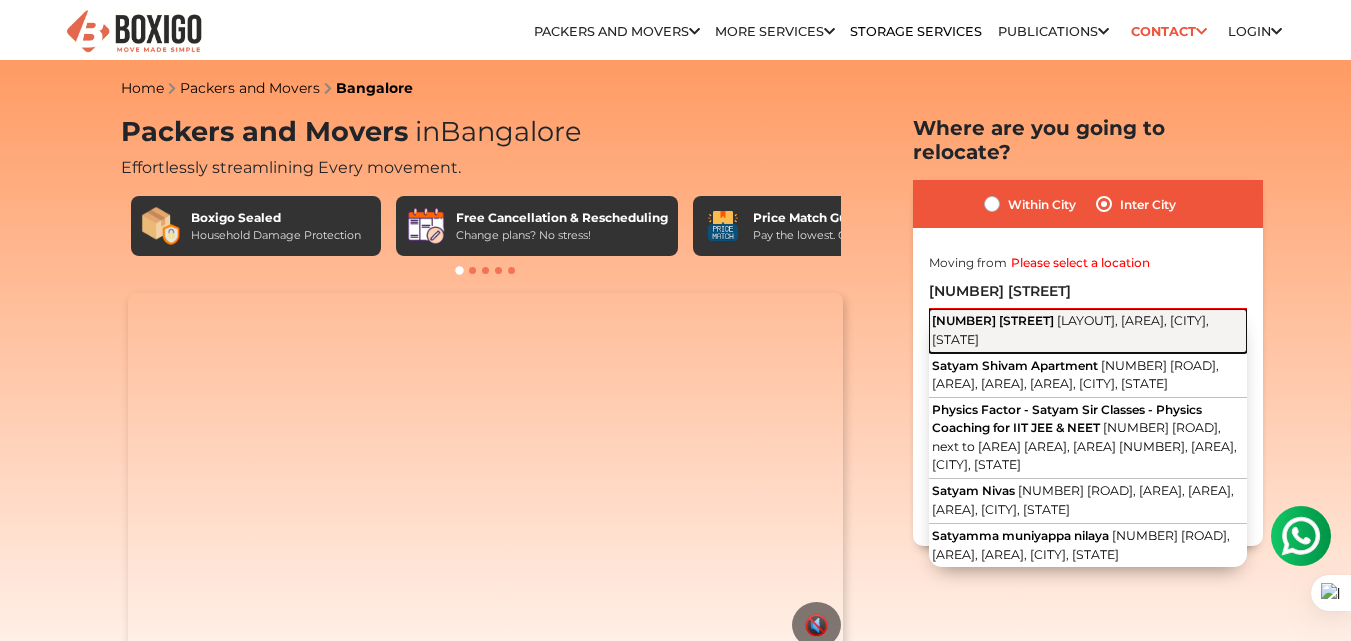 click on "[LAYOUT], [AREA], [CITY], [STATE]" at bounding box center (1070, 330) 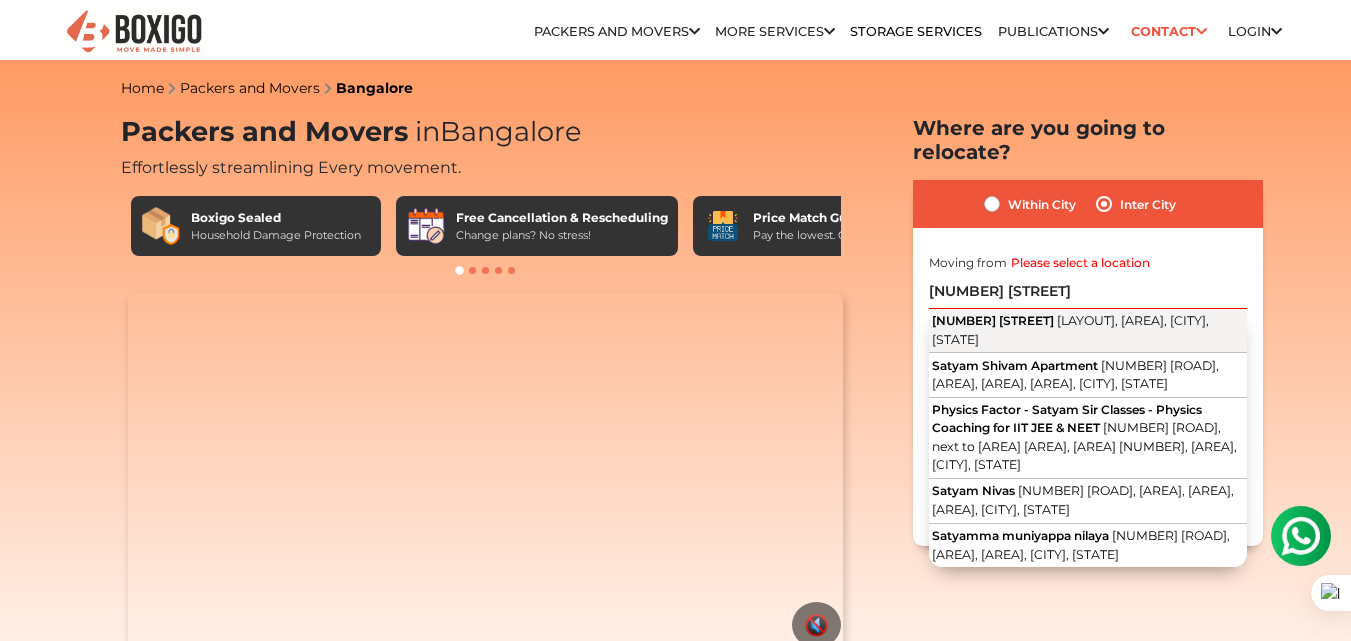 type on "[NUMBER] [STREET], [LAYOUT], [AREA], [CITY], [STATE]" 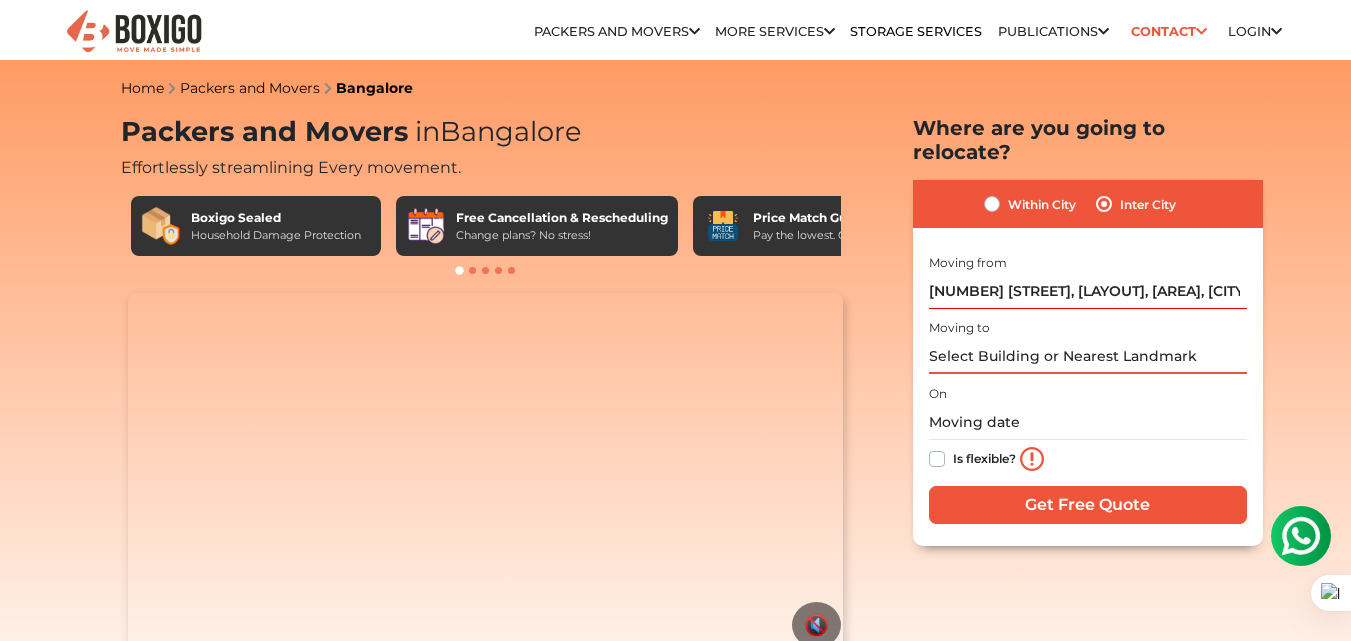 click at bounding box center (1088, 356) 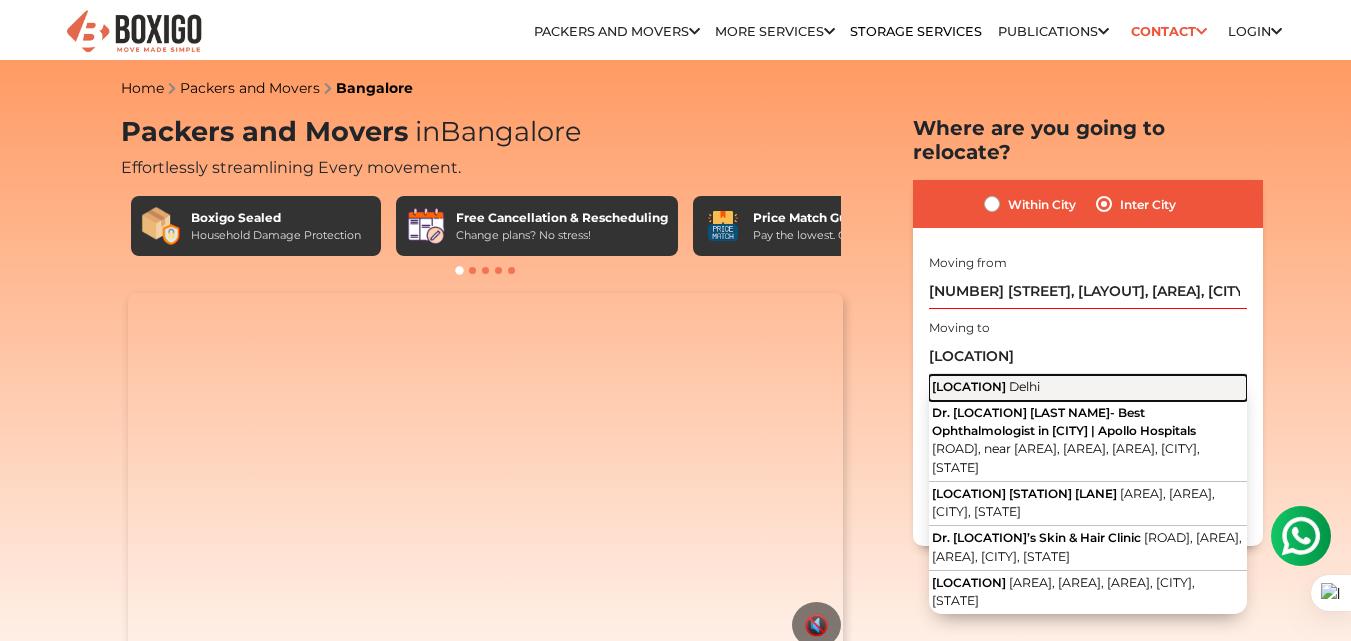click on "[LOCATION]
[STATE]" at bounding box center [1088, 388] 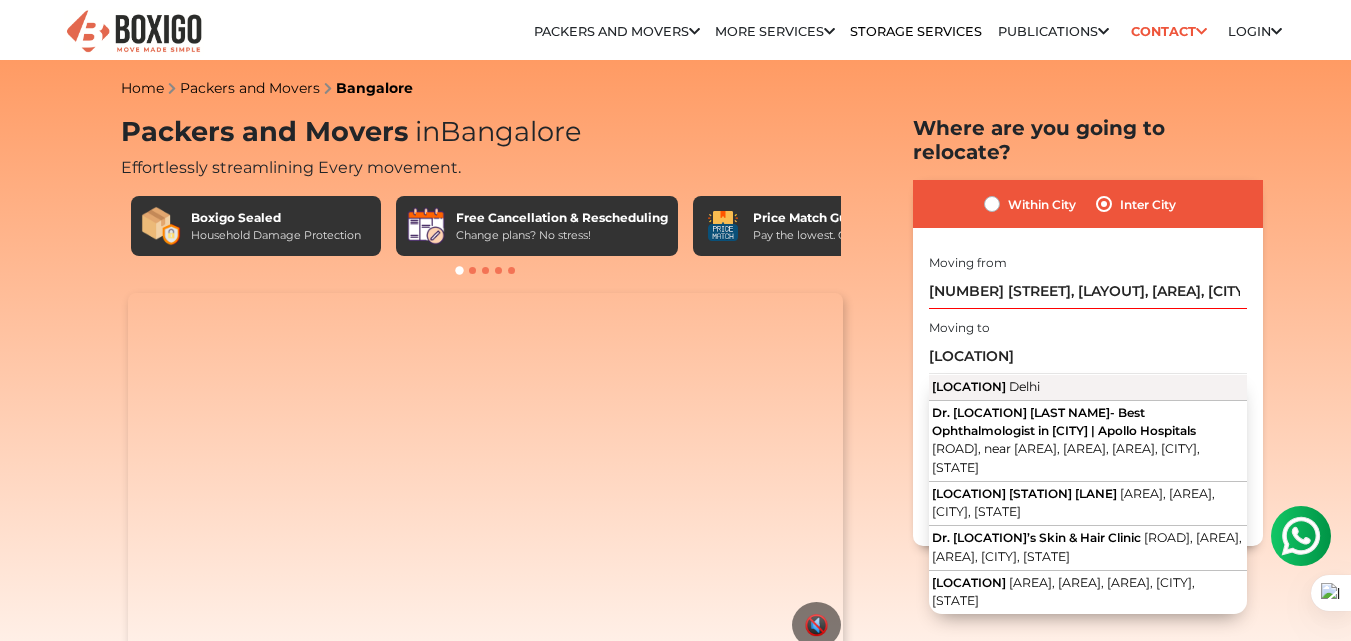 type on "[LOCATION], [STATE]" 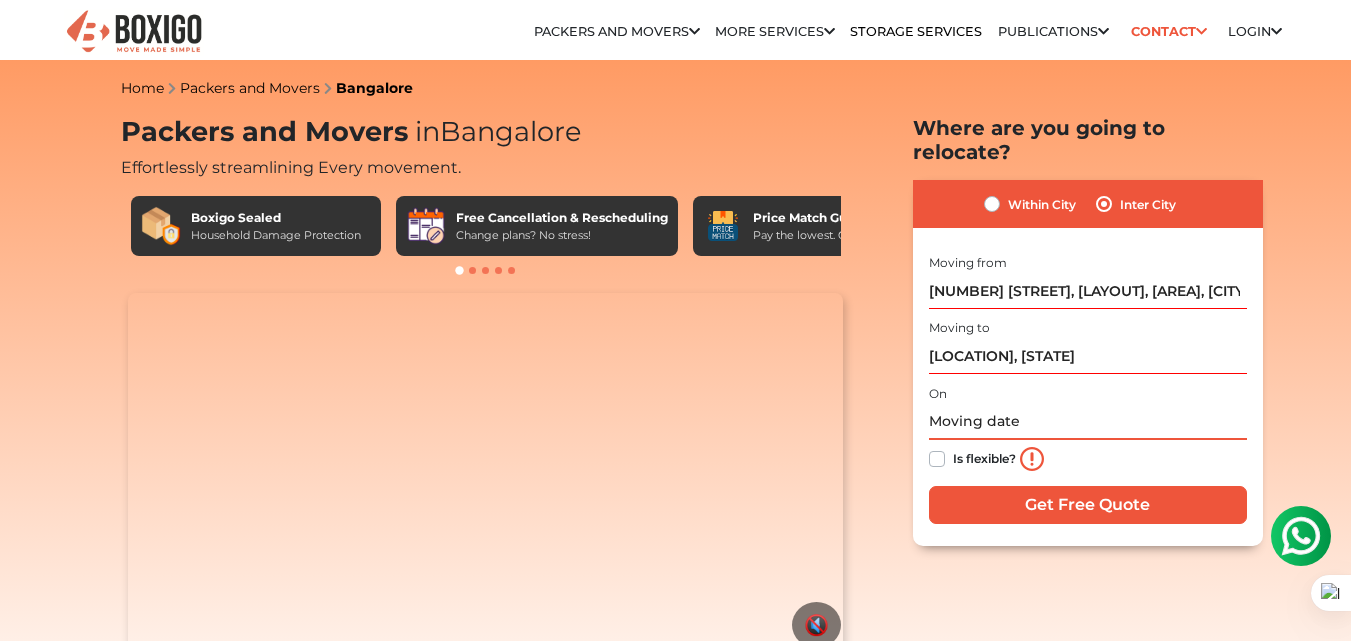 click at bounding box center (1088, 422) 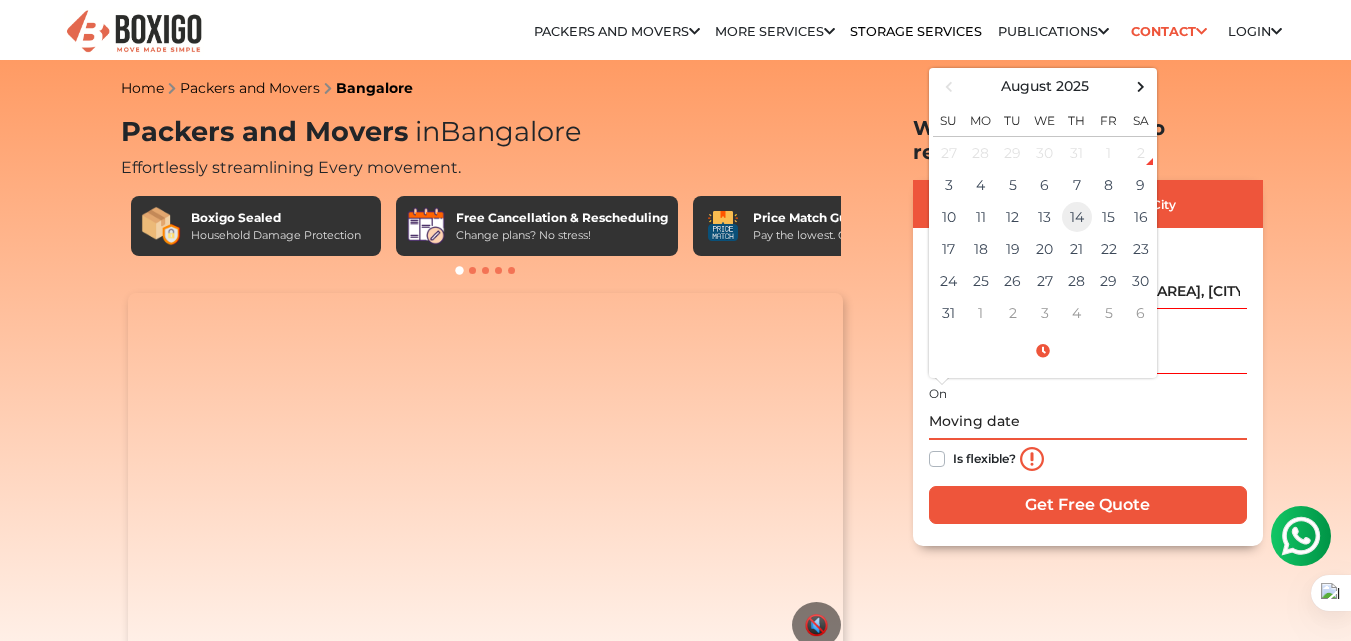 click on "14" at bounding box center [1077, 217] 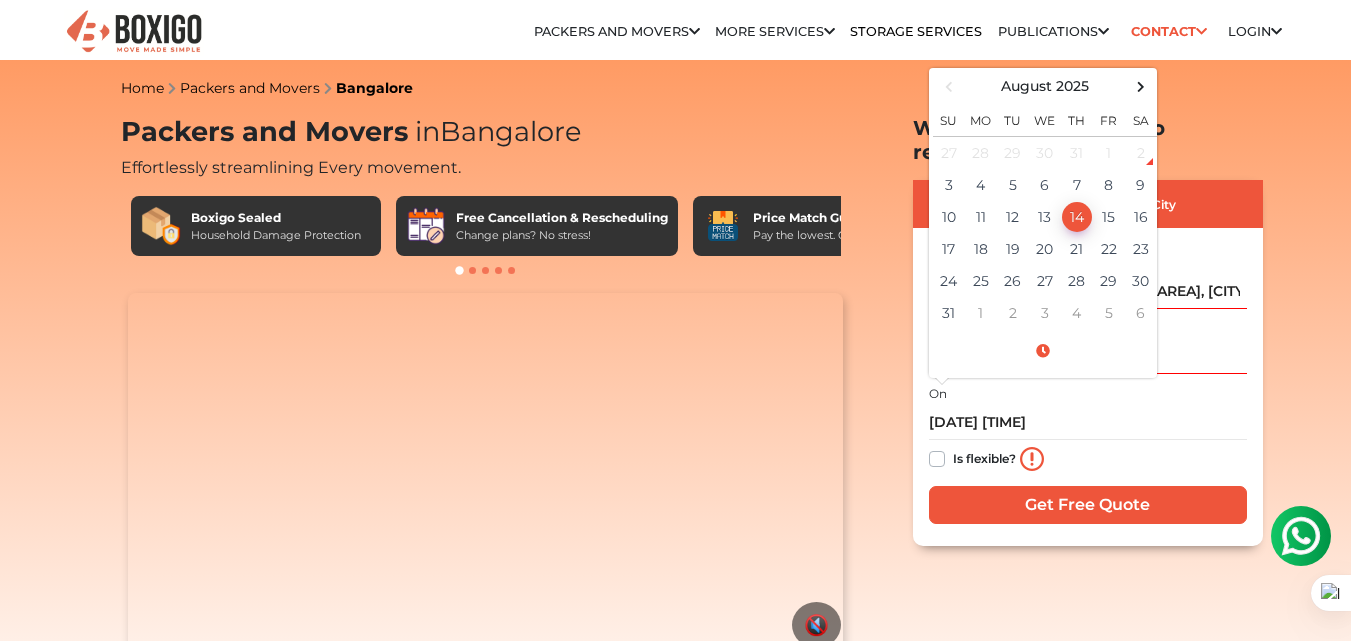click on "Is flexible?" at bounding box center (1088, 460) 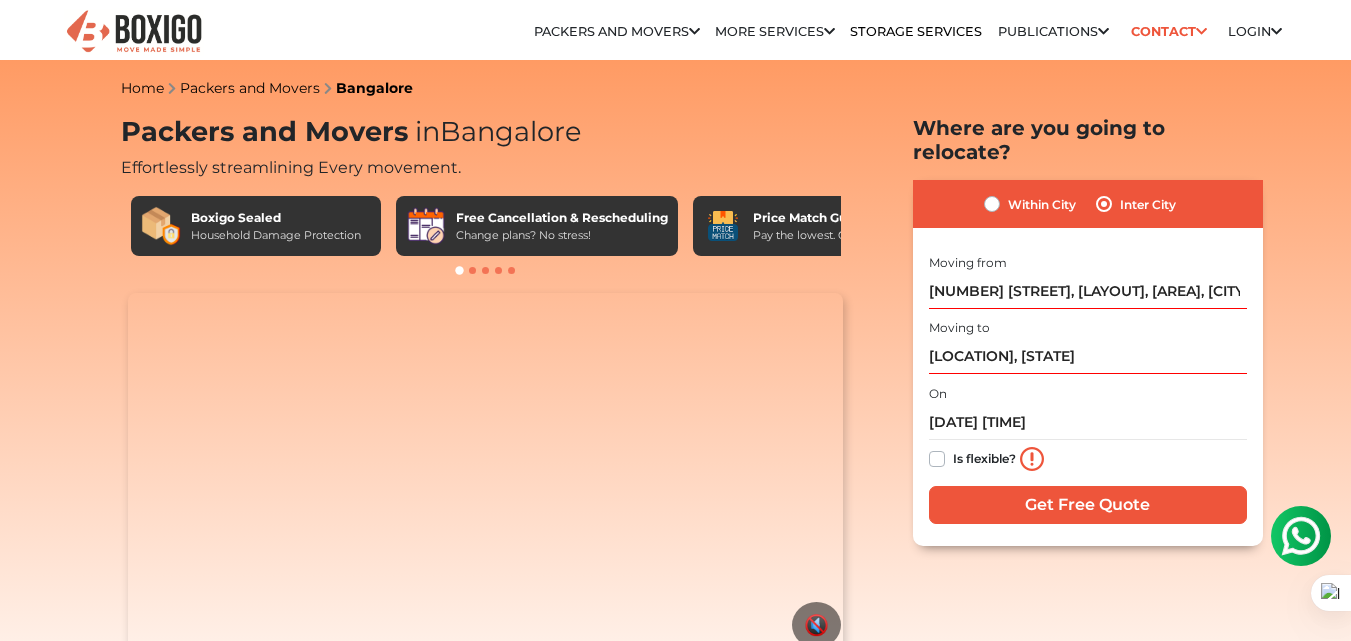 click on "Is flexible?" at bounding box center (984, 457) 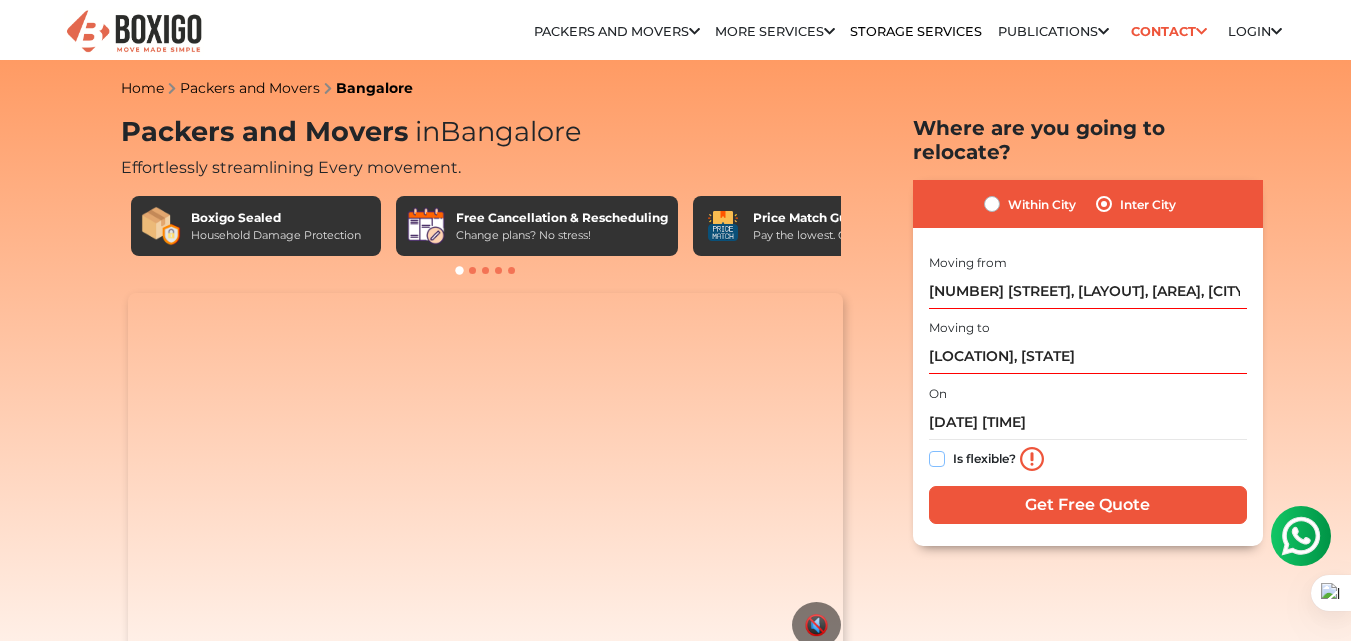 click on "Is flexible?" at bounding box center [937, 457] 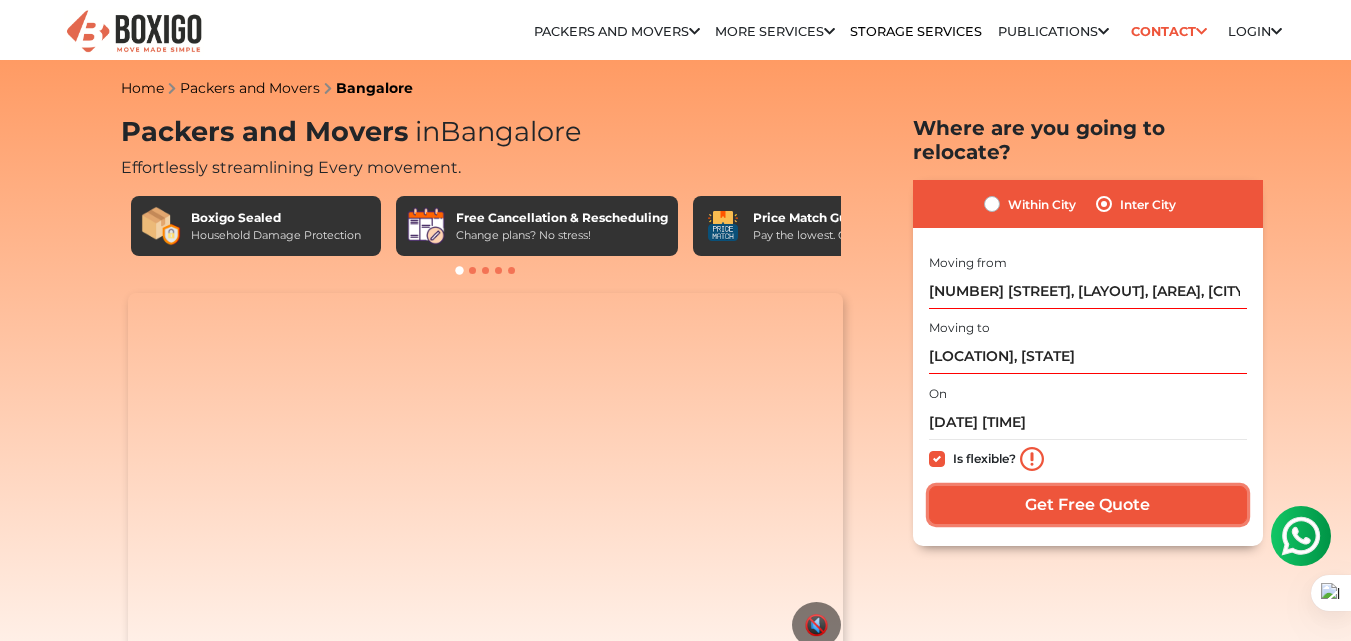 click on "Get Free Quote" at bounding box center (1088, 505) 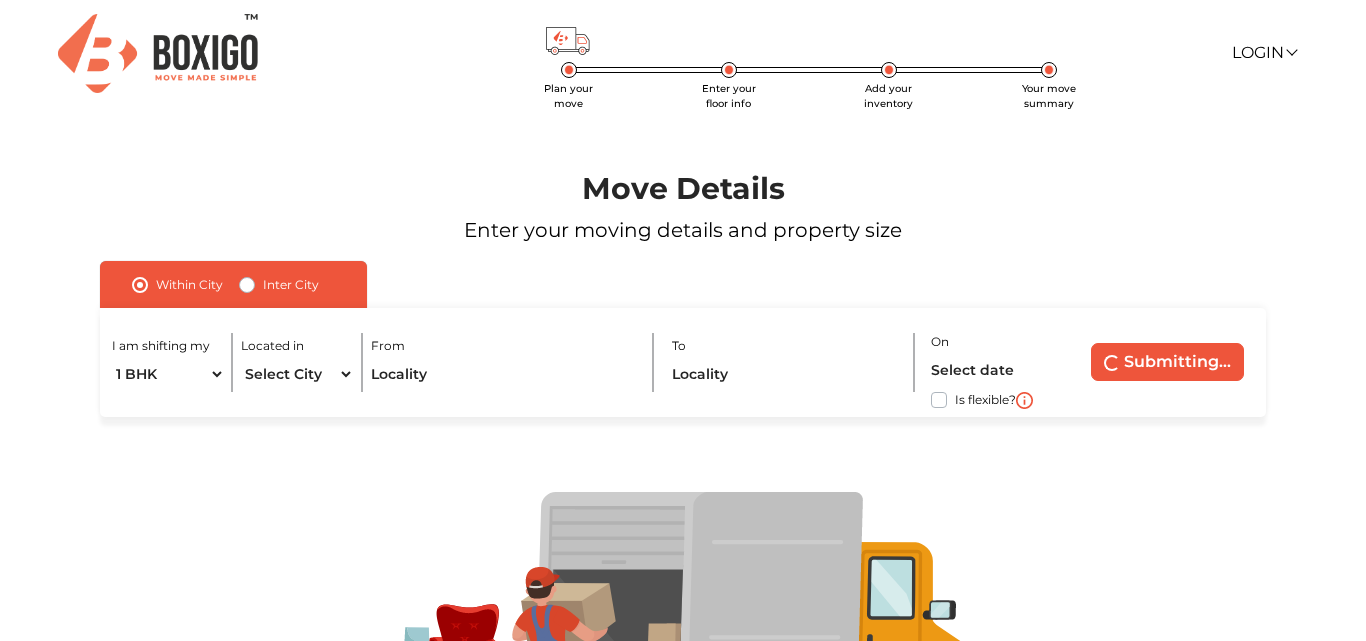 scroll, scrollTop: 0, scrollLeft: 0, axis: both 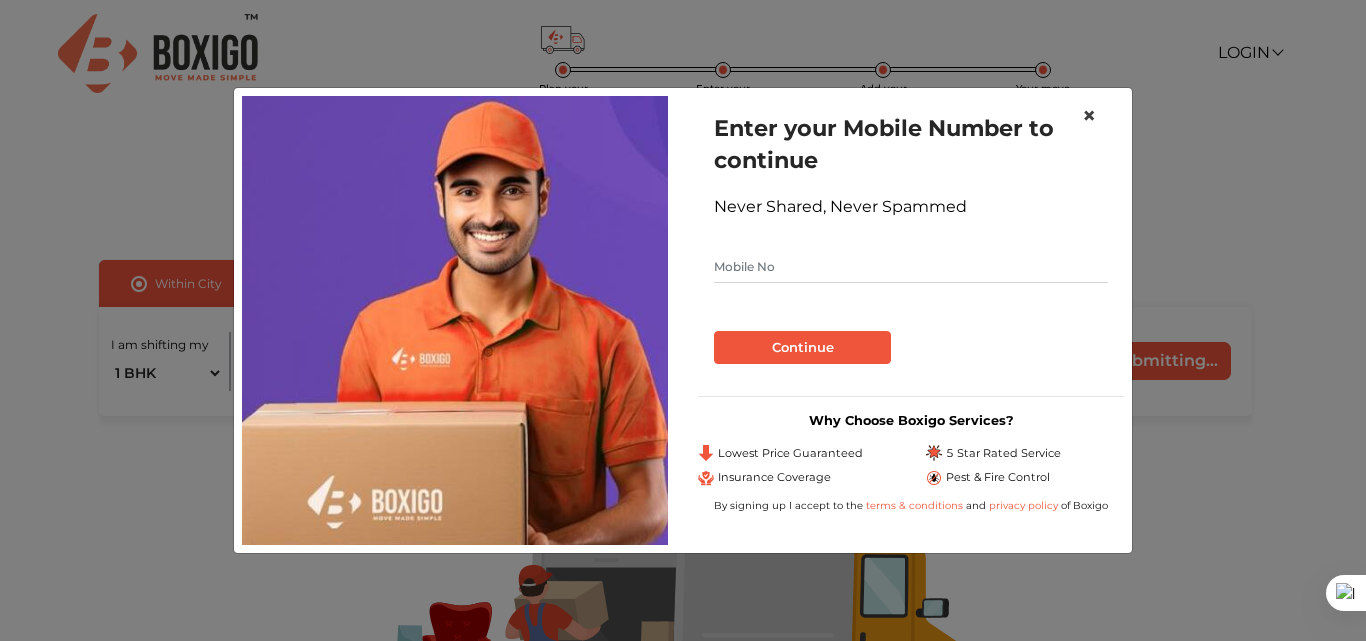 click on "×" at bounding box center (1089, 115) 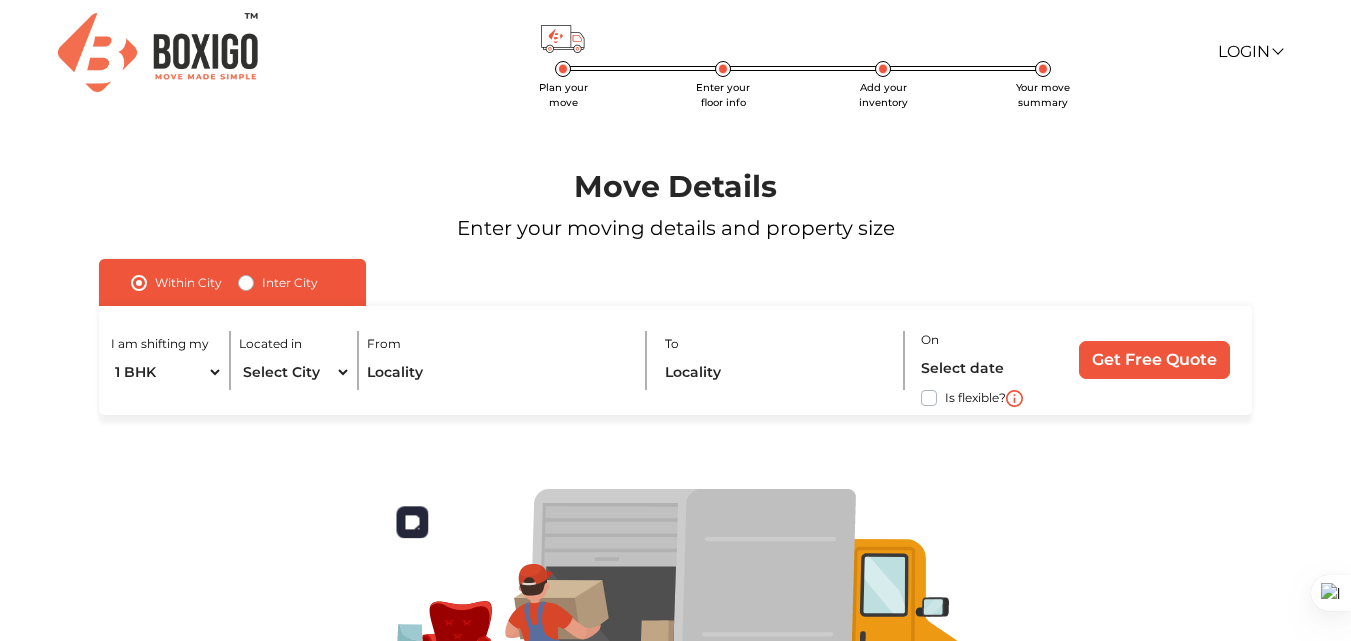 scroll, scrollTop: 0, scrollLeft: 0, axis: both 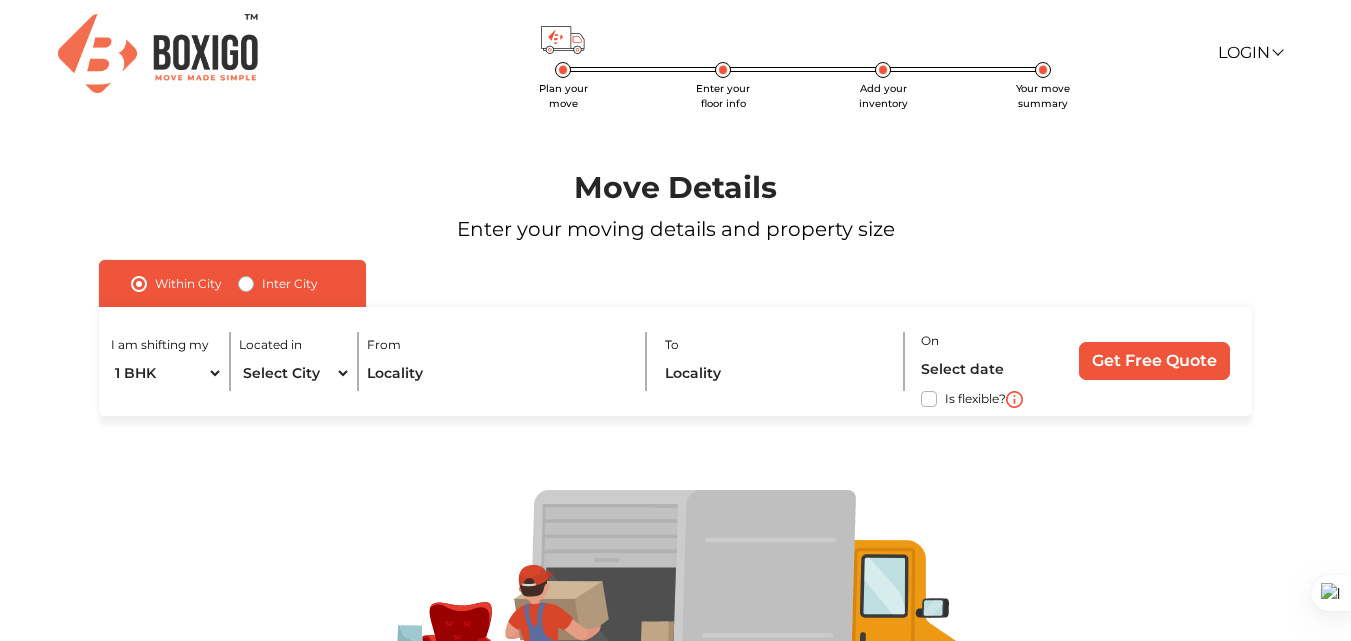 click on "Inter City" at bounding box center [290, 284] 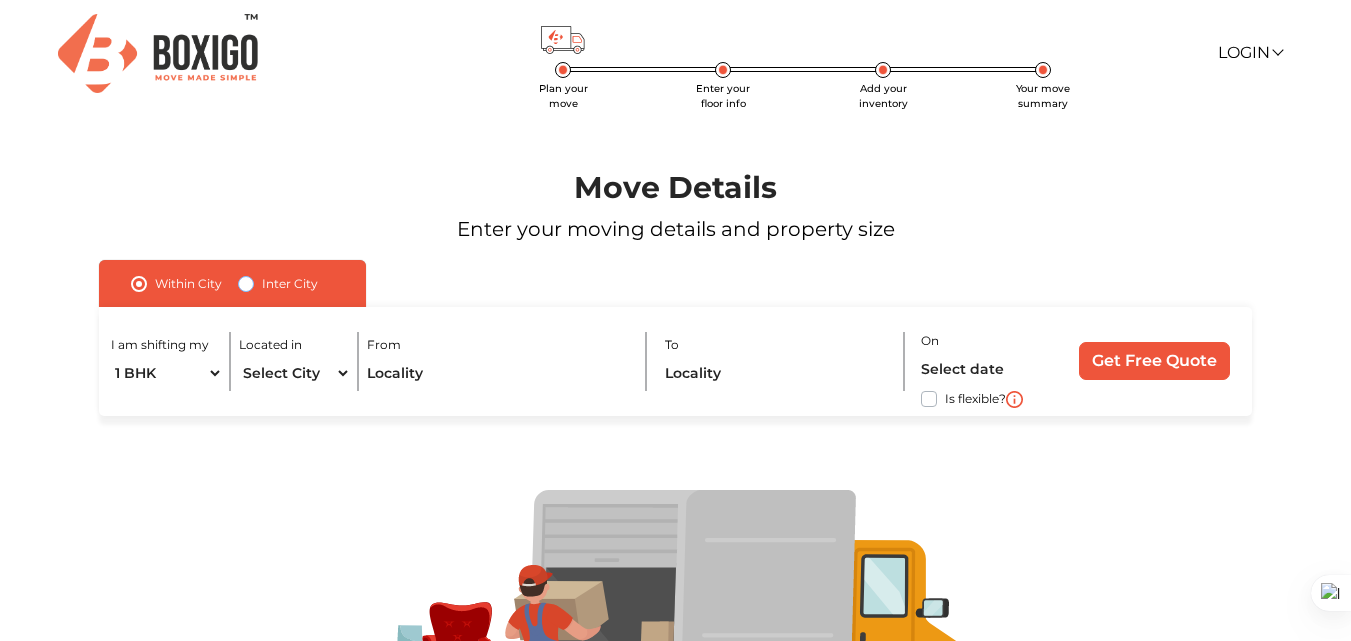 click on "Inter City" at bounding box center [246, 282] 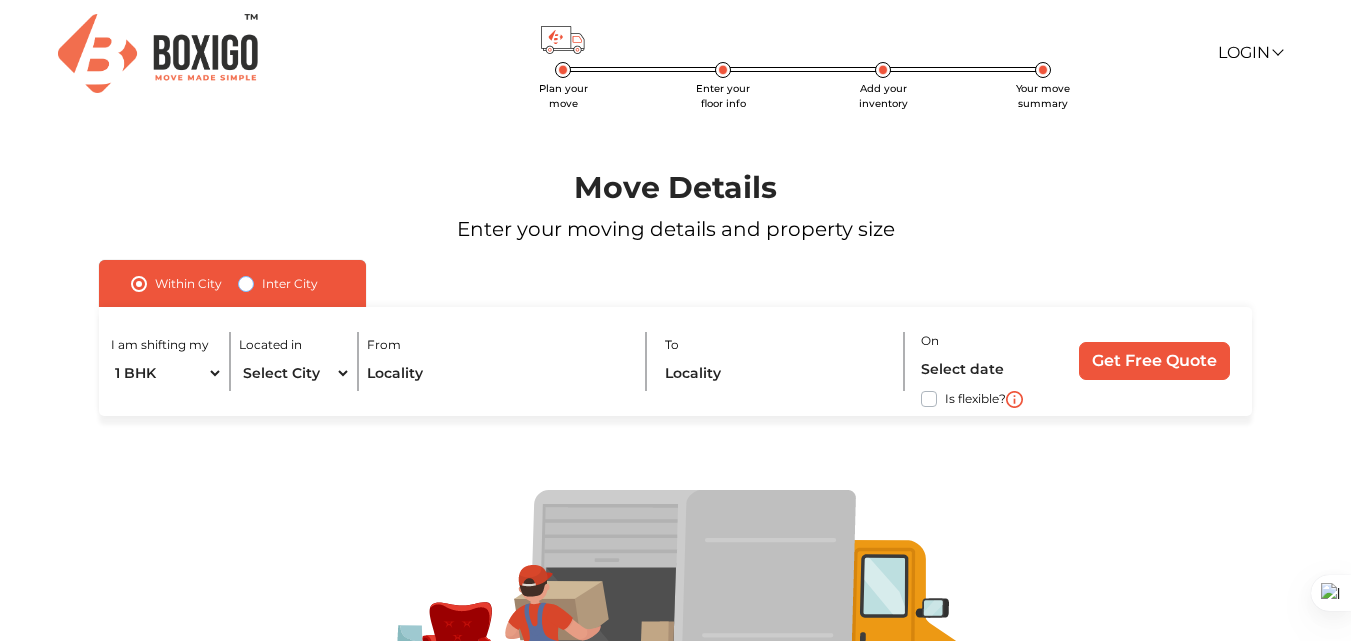 radio on "true" 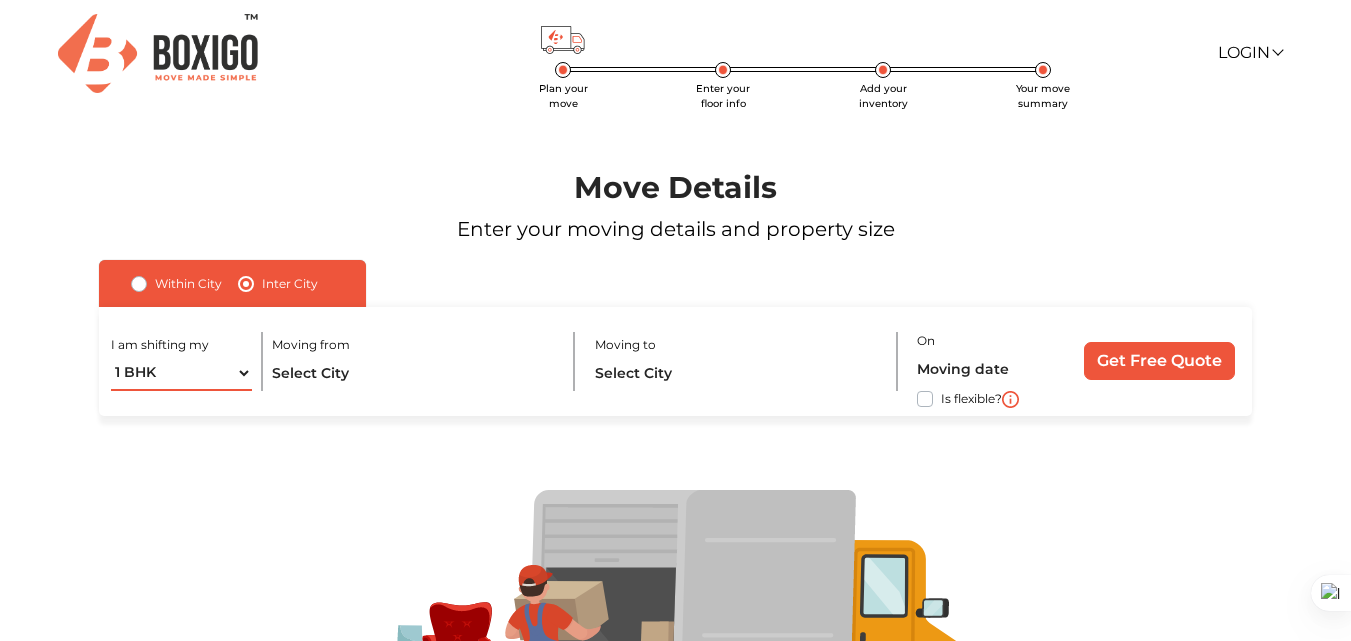 click on "1 BHK 2 BHK 3 BHK 3 + BHK FEW ITEMS" at bounding box center (182, 373) 